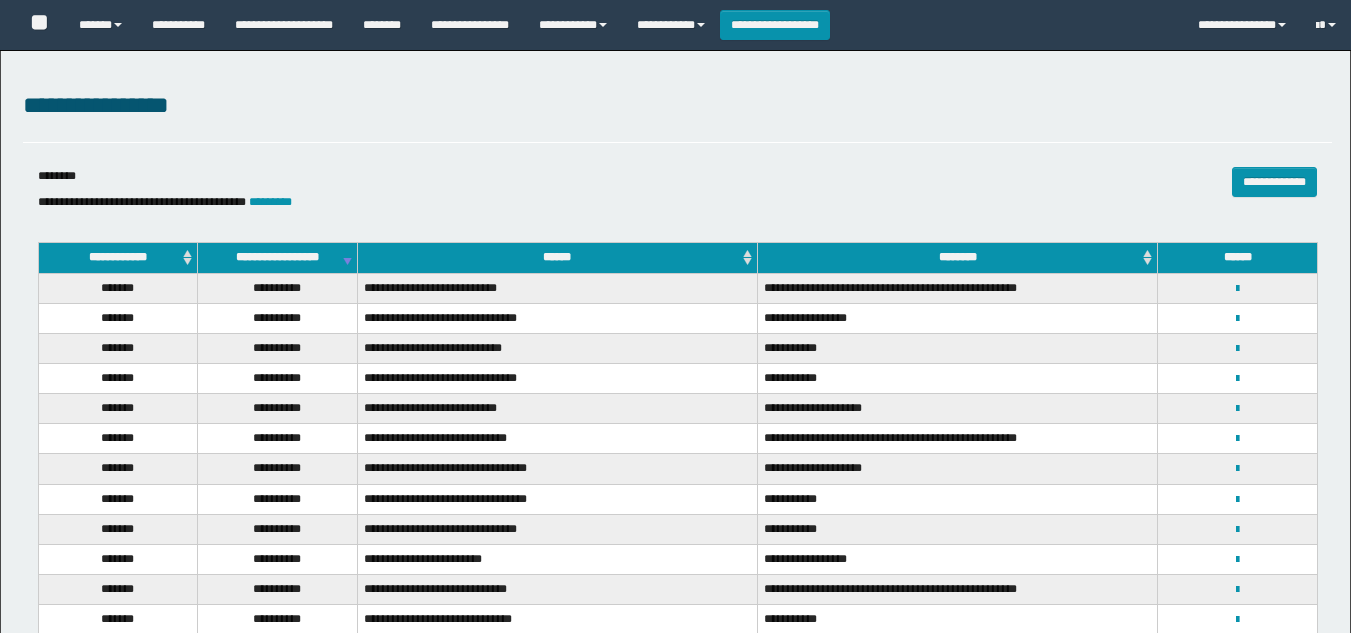 click on "**********" at bounding box center (775, 25) 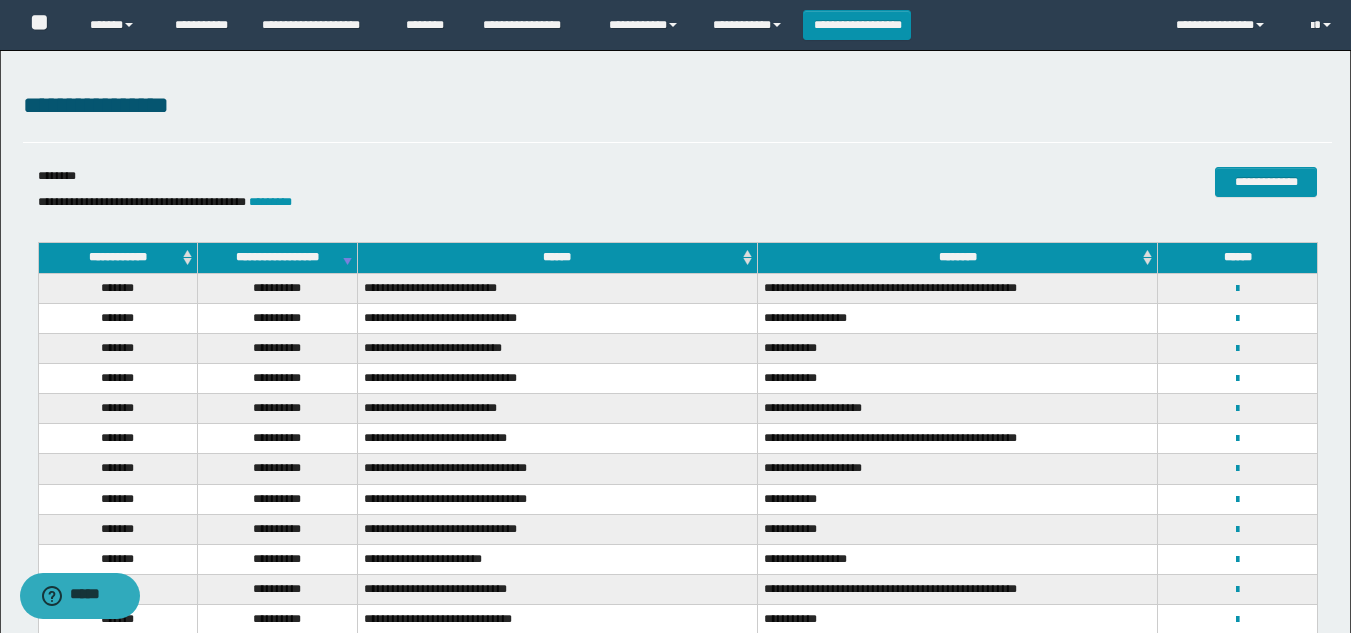 scroll, scrollTop: 0, scrollLeft: 0, axis: both 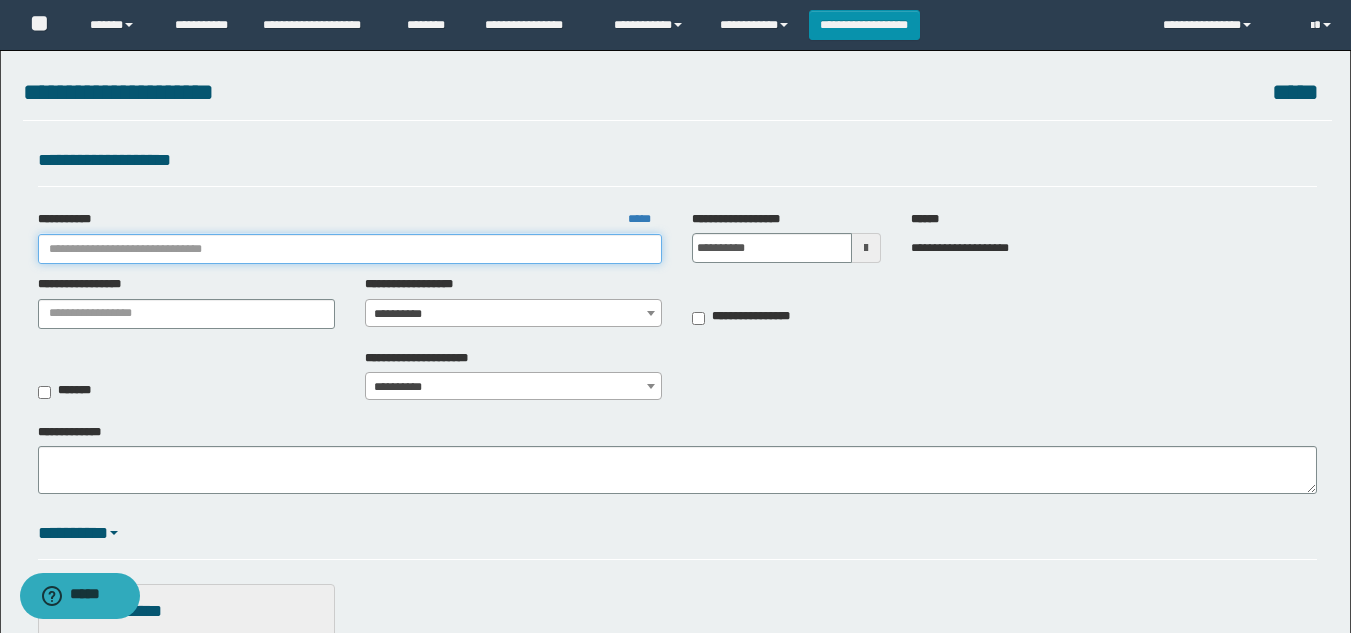 click on "**********" at bounding box center [350, 249] 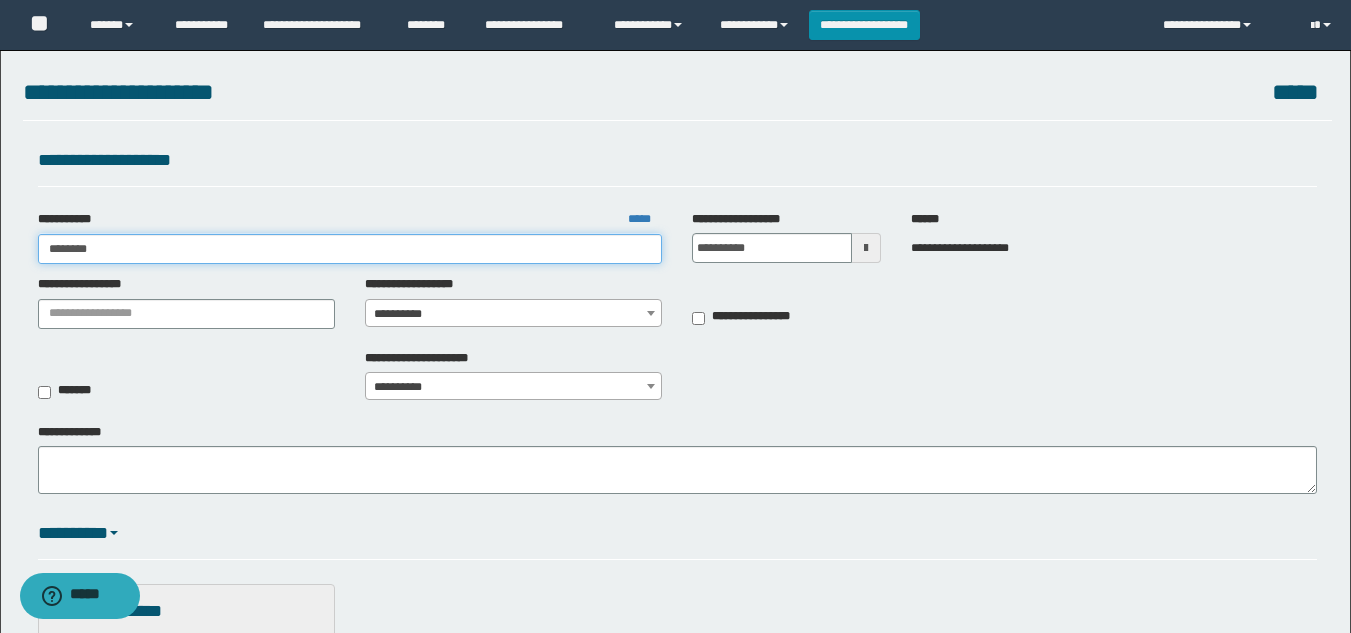 type on "*******" 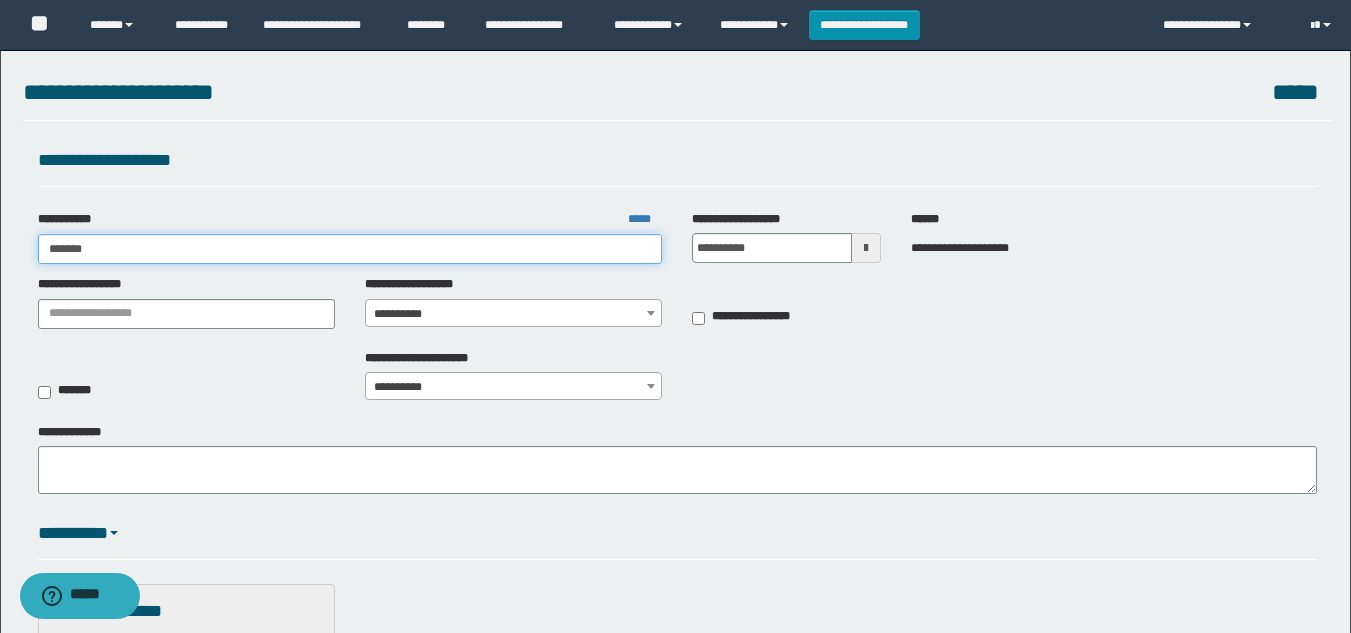 type on "*******" 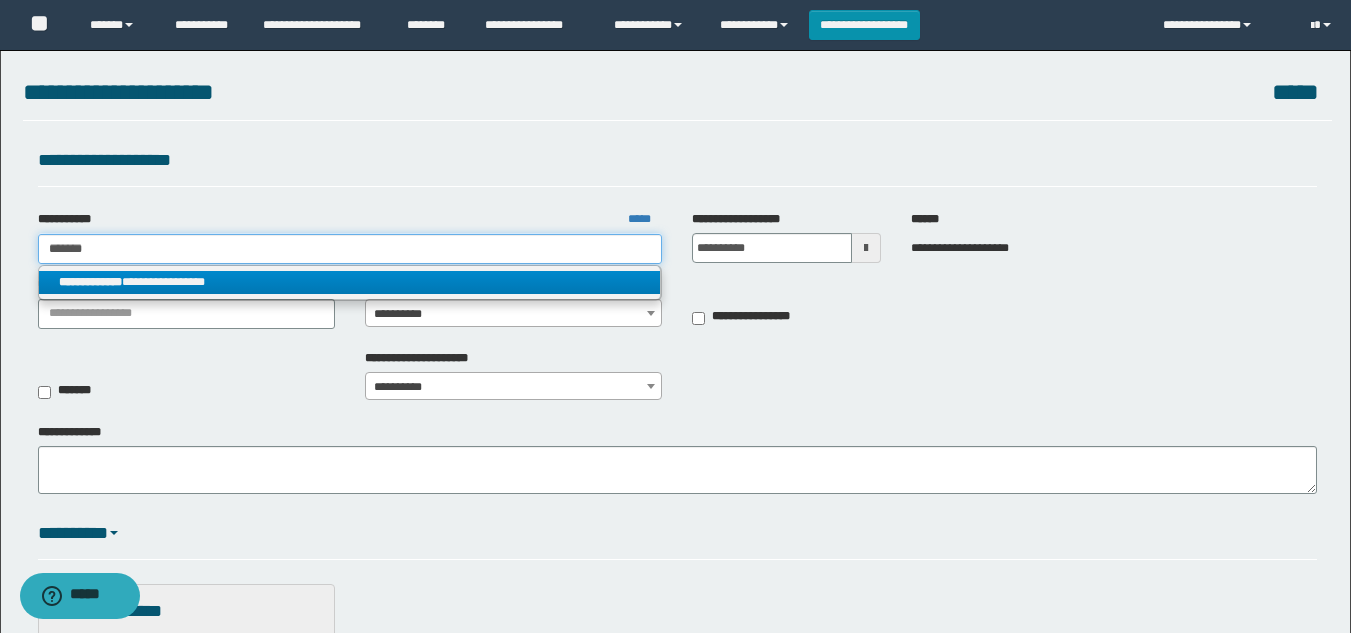 drag, startPoint x: 153, startPoint y: 243, endPoint x: 0, endPoint y: 236, distance: 153.16005 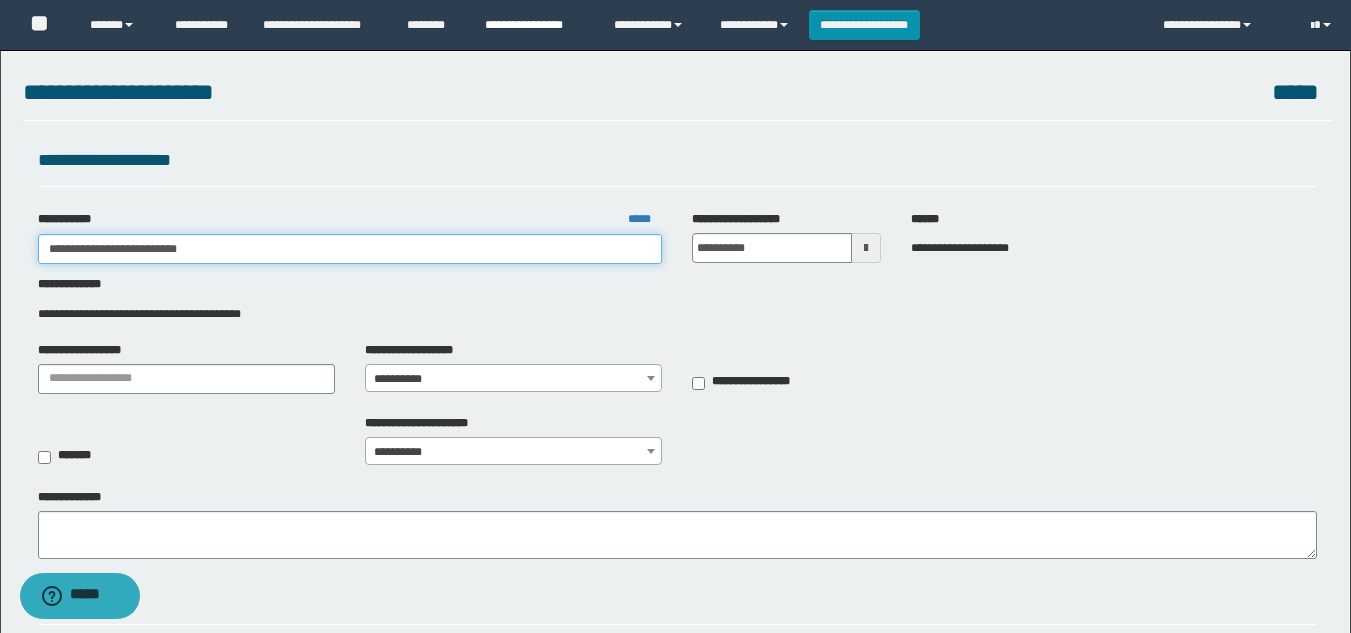 type on "**********" 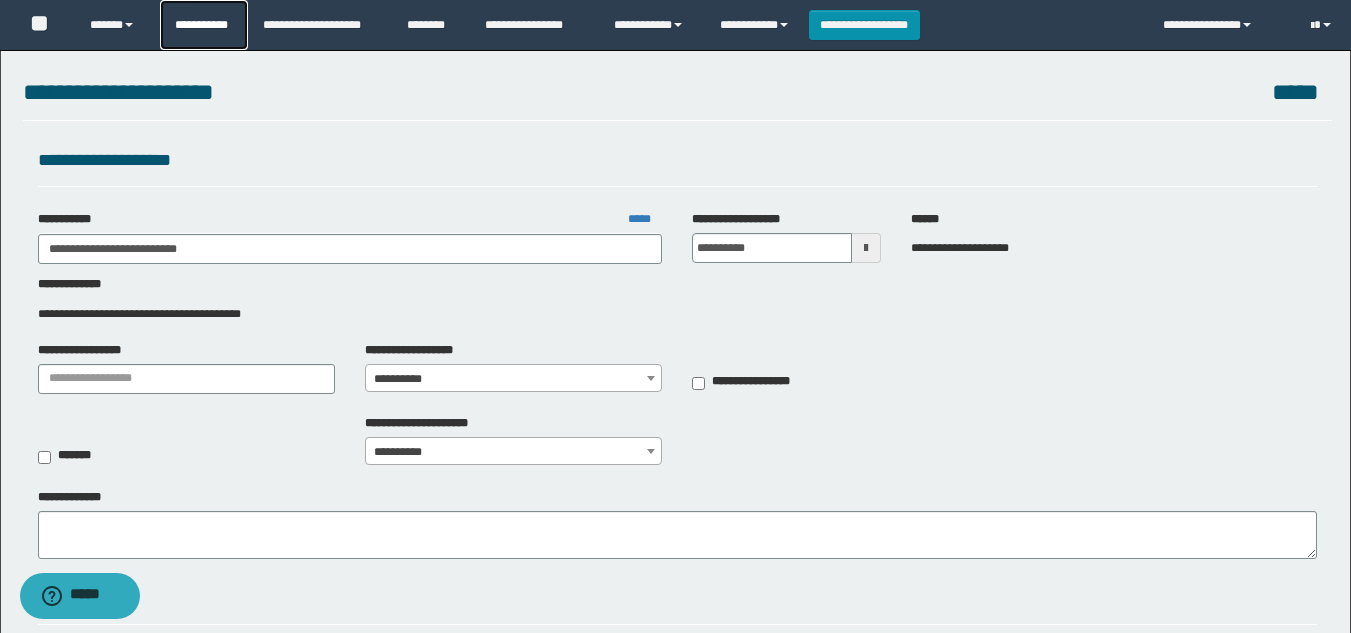 click on "**********" at bounding box center (204, 25) 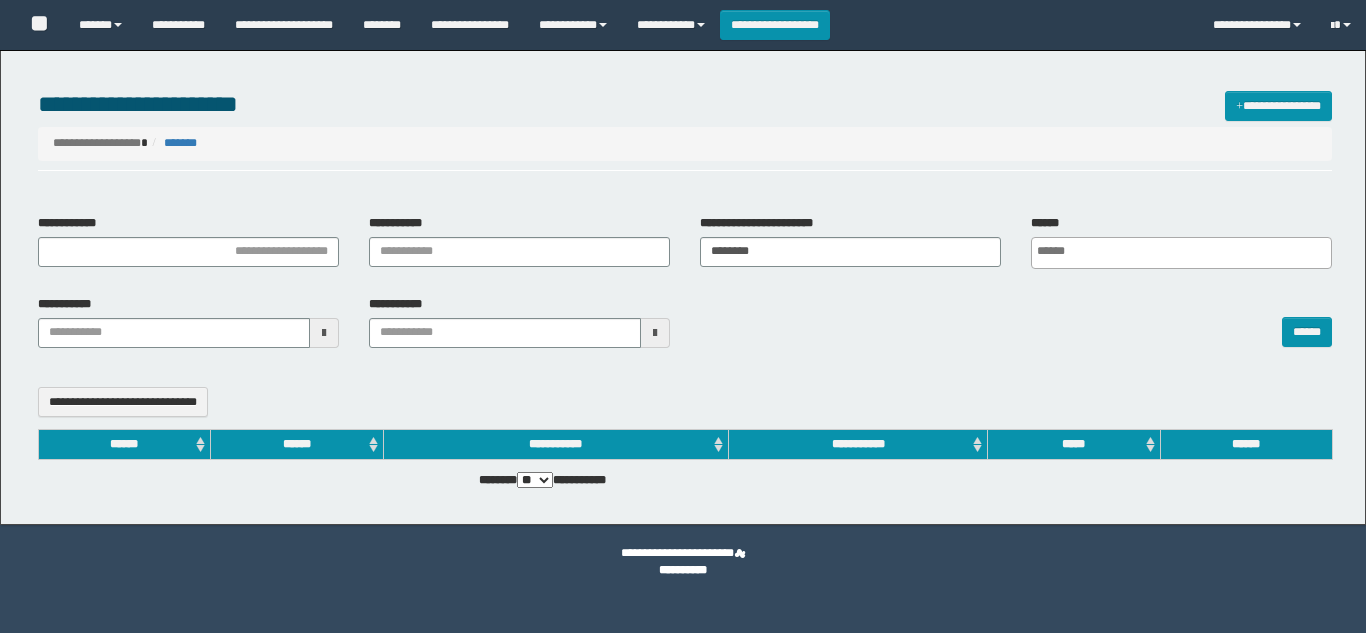 select 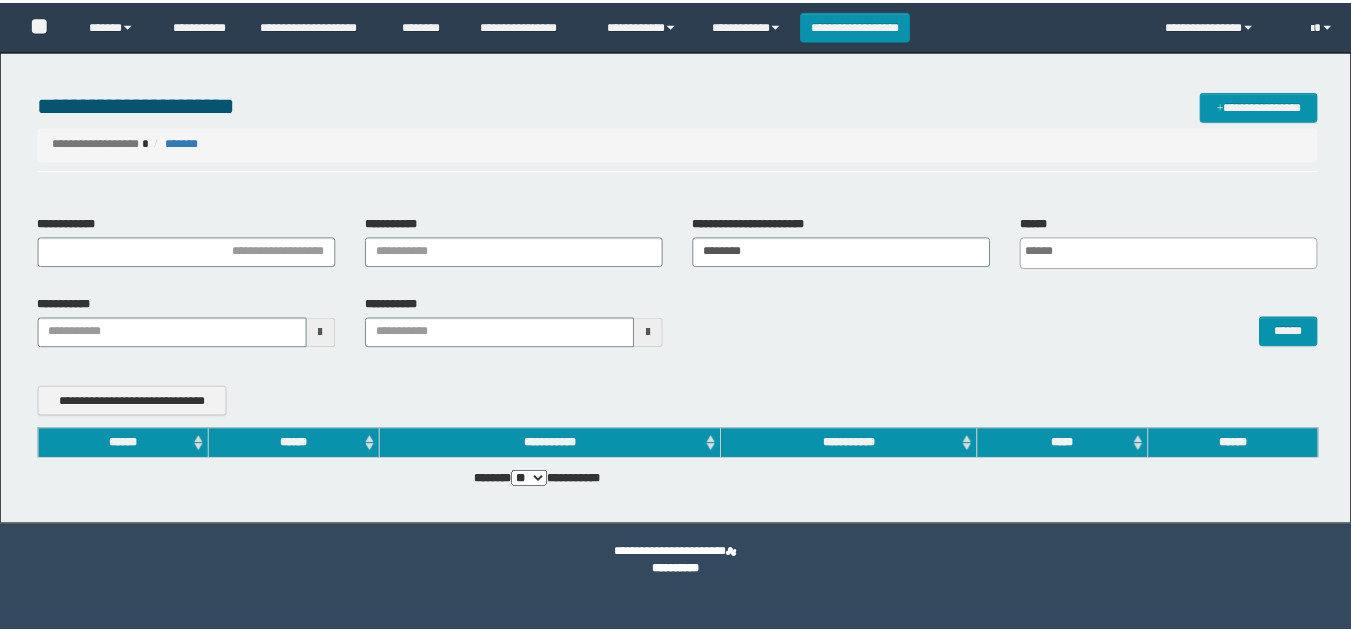 scroll, scrollTop: 0, scrollLeft: 0, axis: both 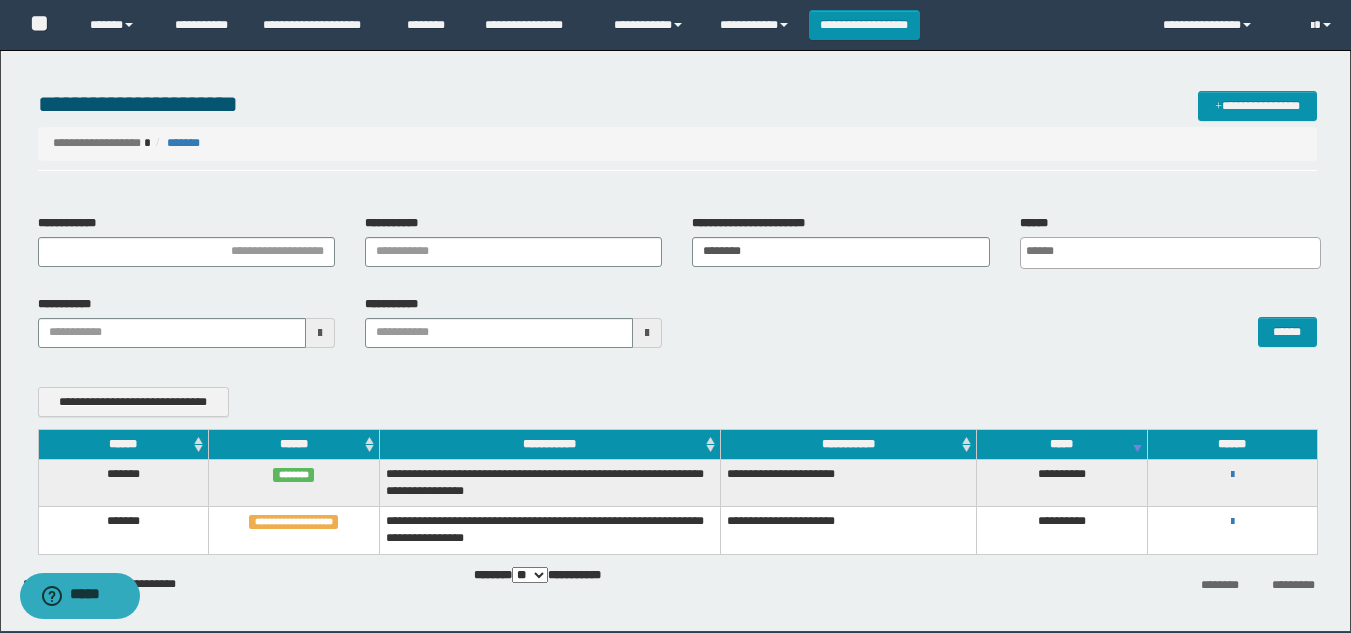drag, startPoint x: 533, startPoint y: 229, endPoint x: 514, endPoint y: 252, distance: 29.832869 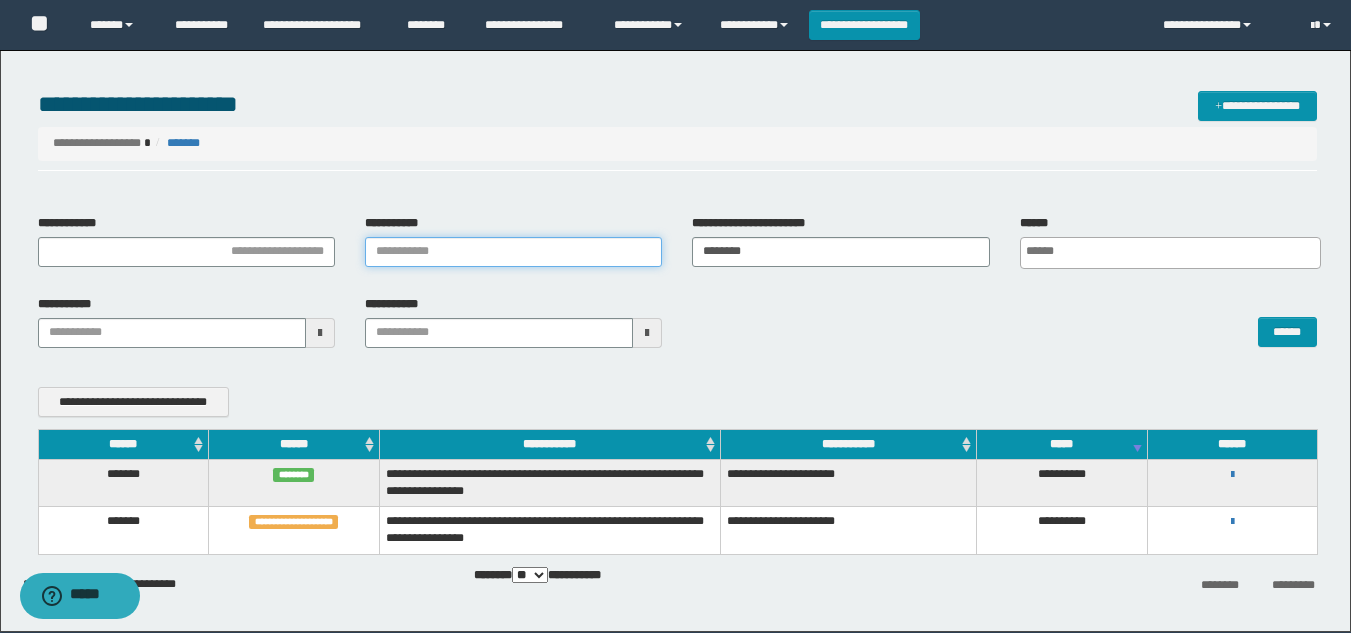 click on "**********" at bounding box center [513, 252] 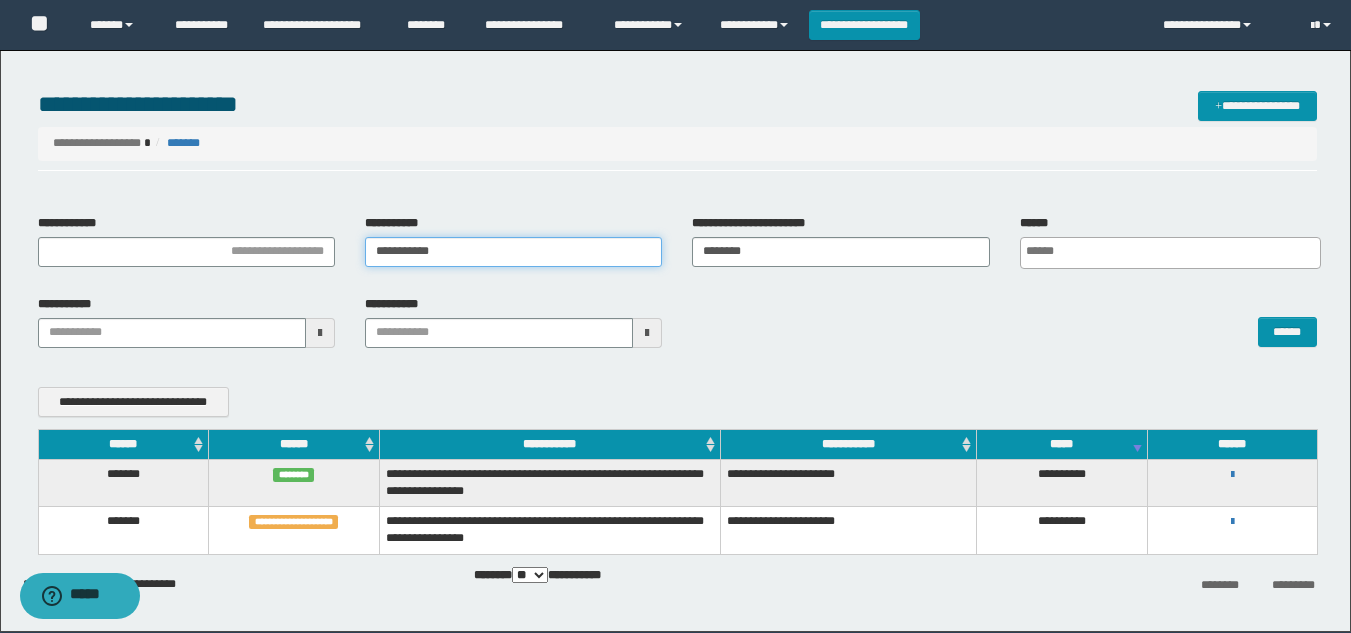 type 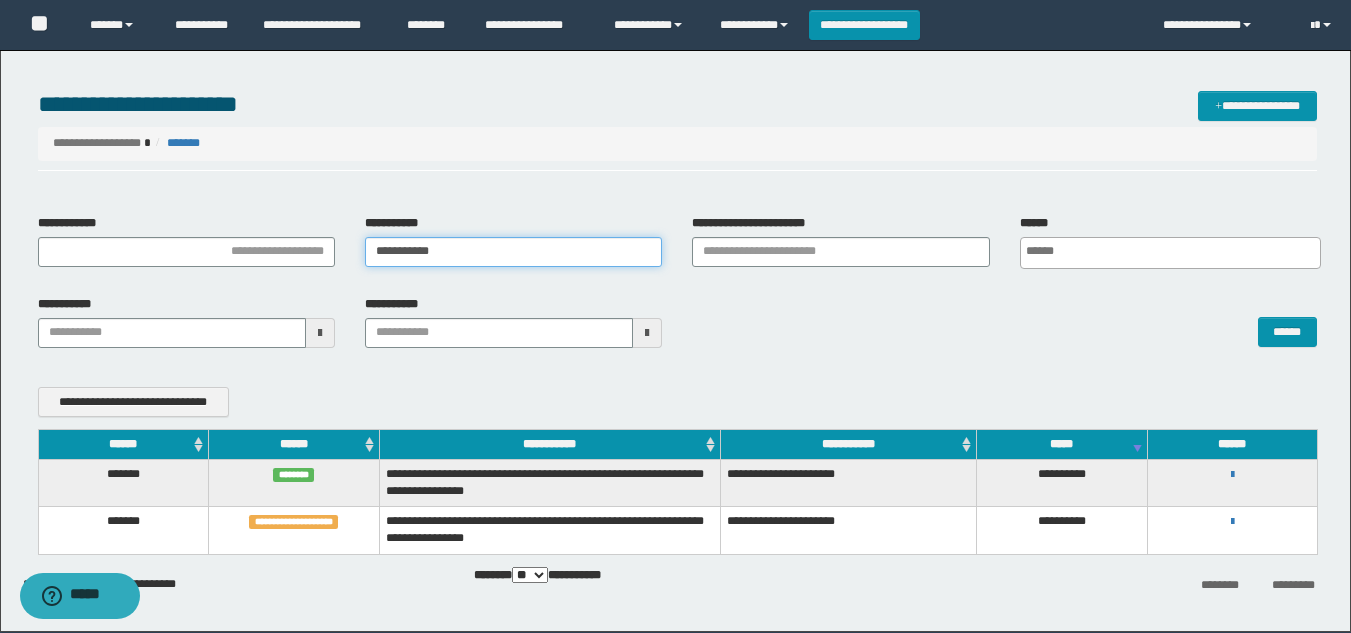 type on "**********" 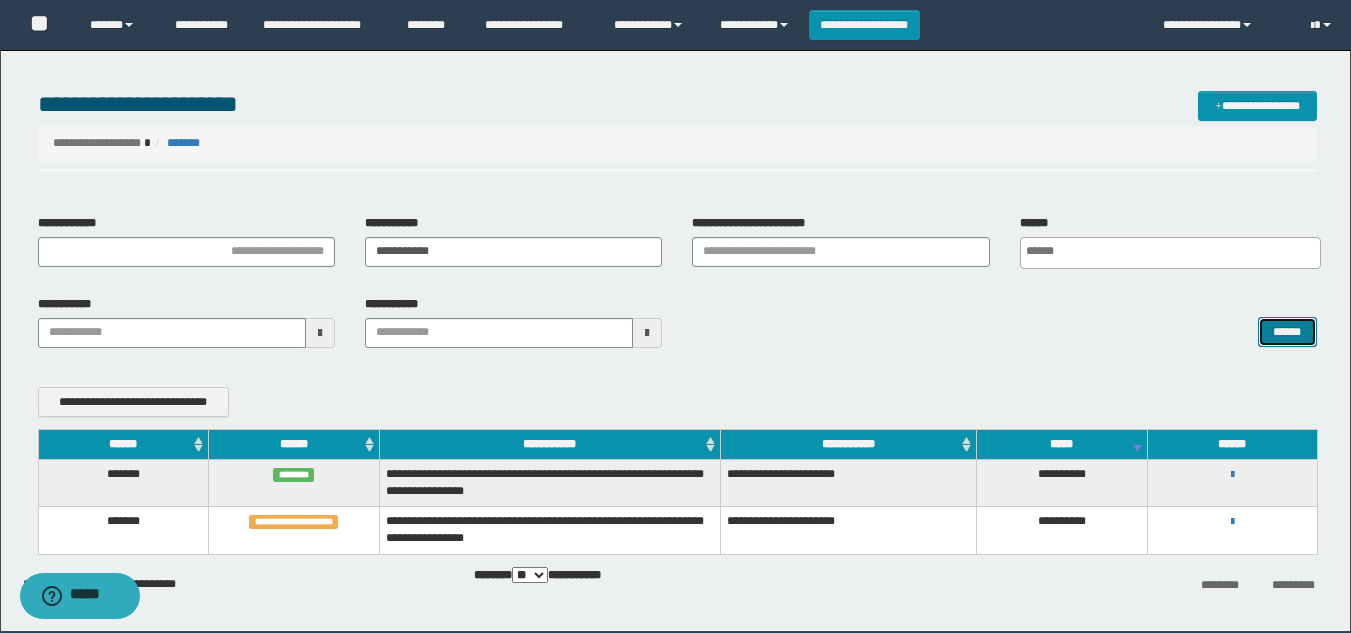 click on "******" at bounding box center (1287, 332) 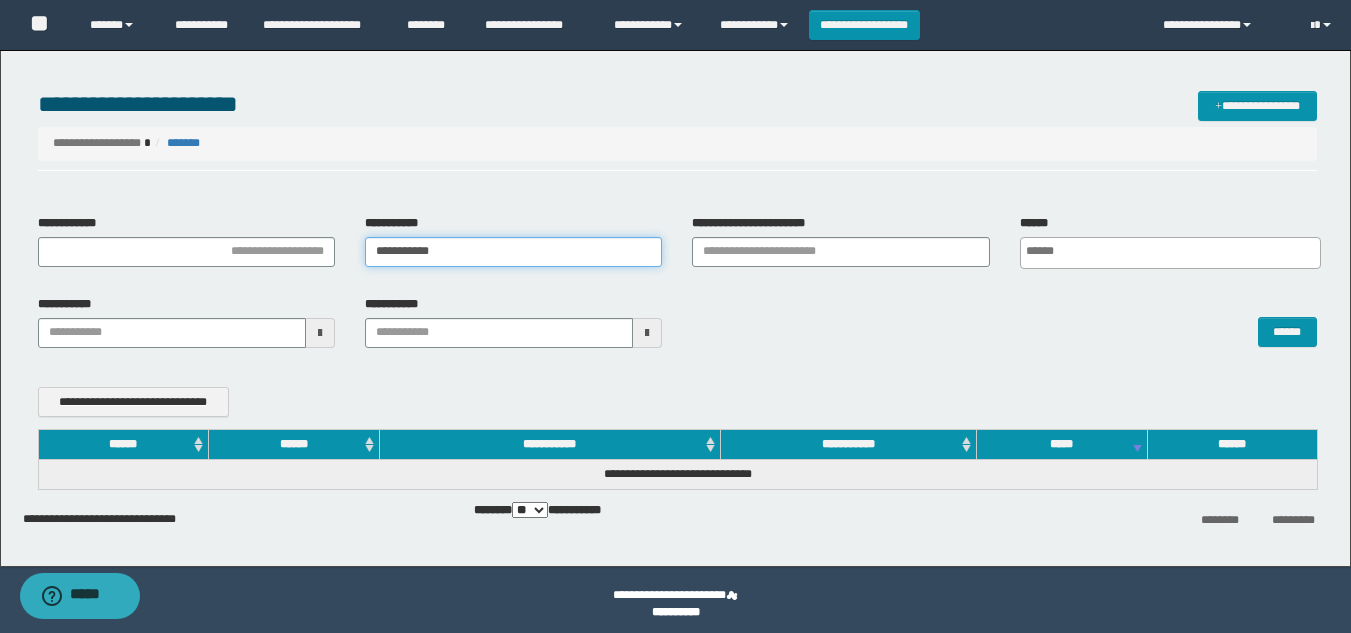 click on "**********" at bounding box center [513, 252] 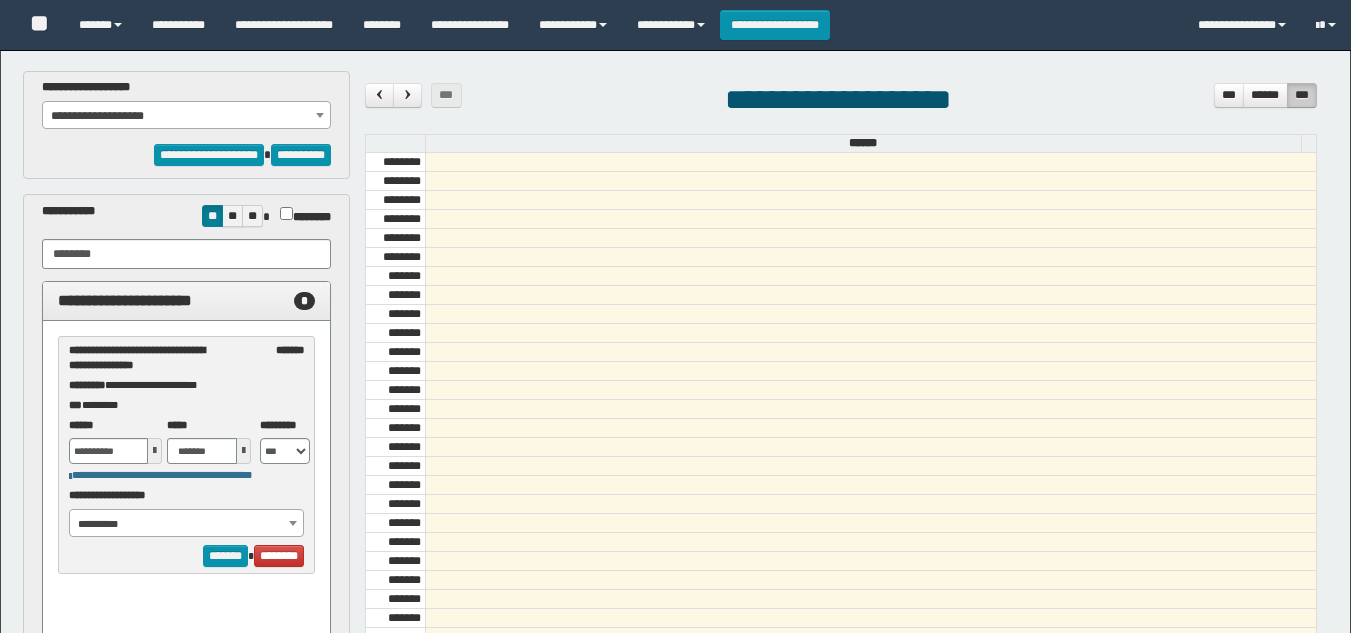 select on "***" 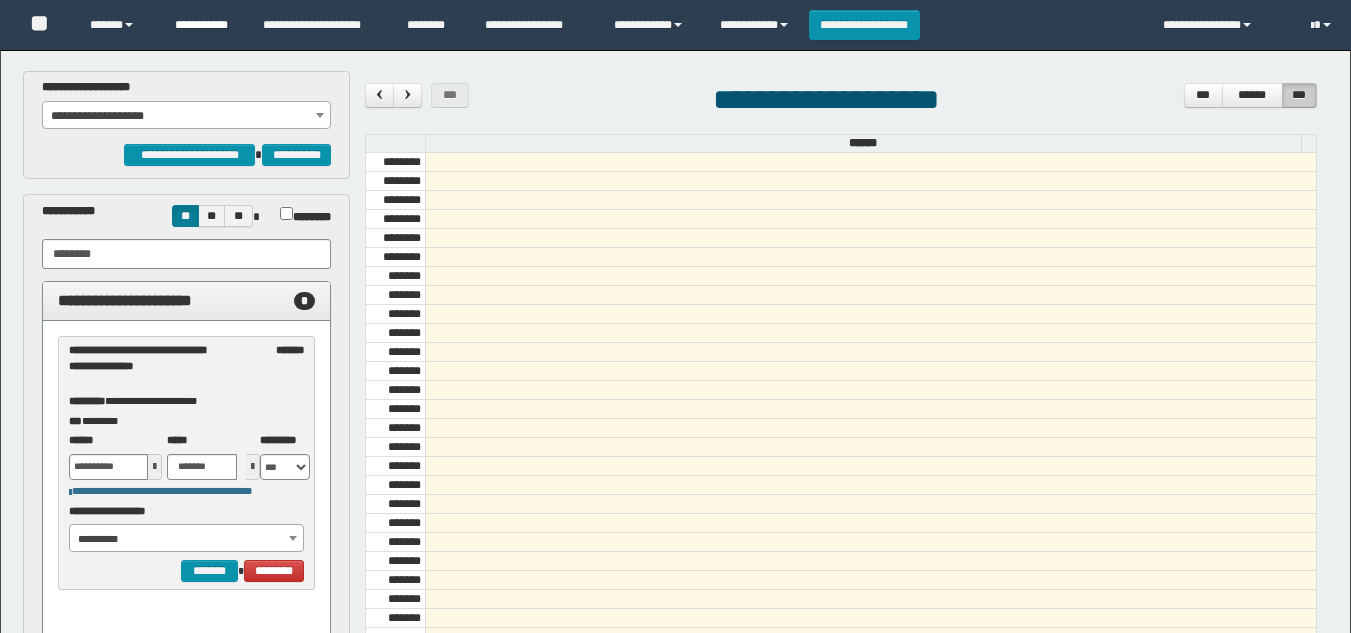 scroll, scrollTop: 0, scrollLeft: 0, axis: both 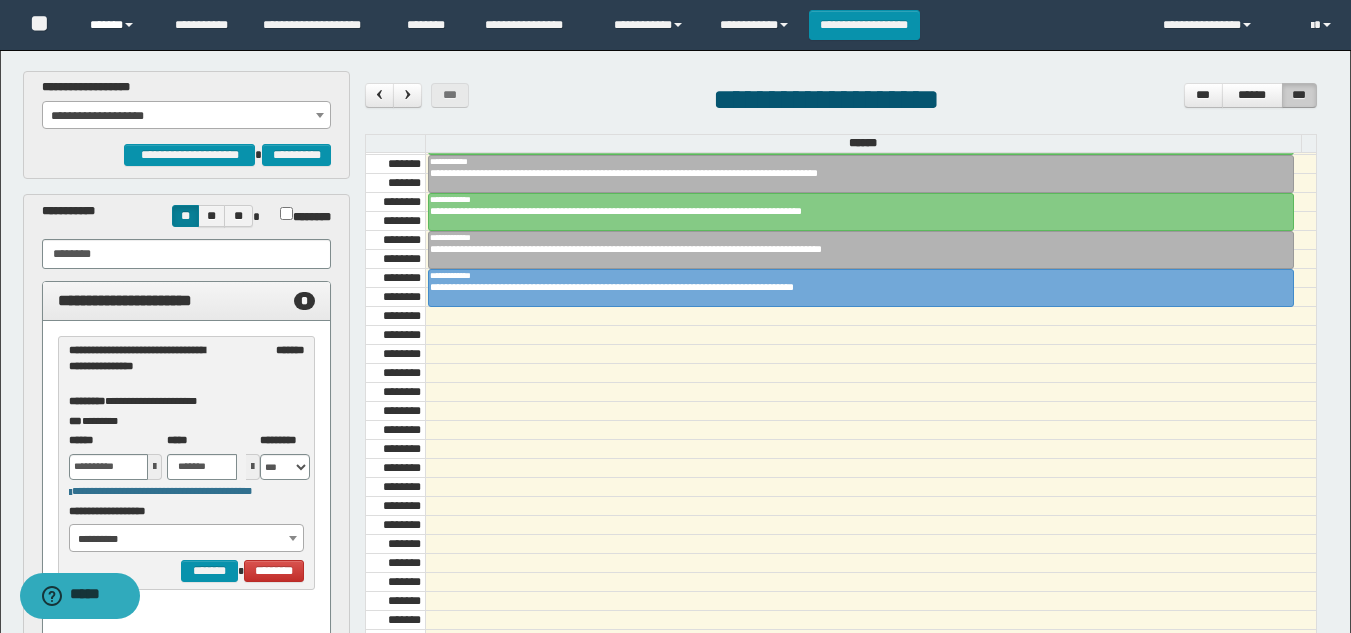 click on "******" at bounding box center [117, 25] 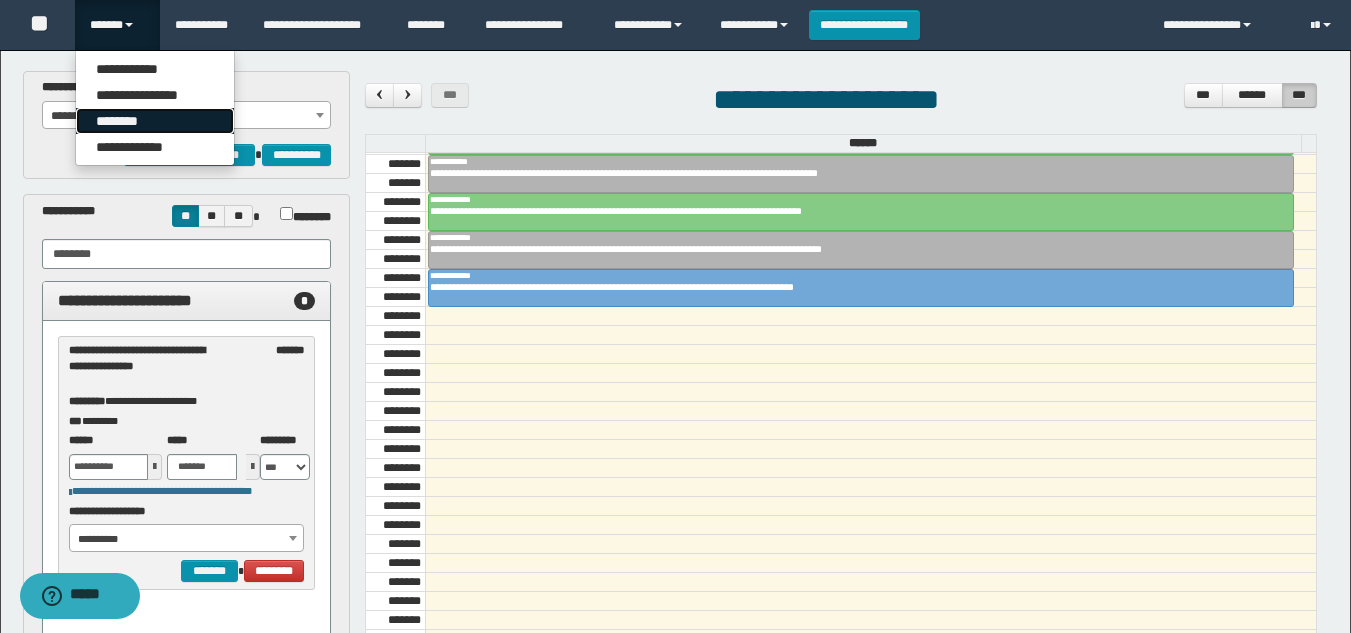 click on "********" at bounding box center [155, 121] 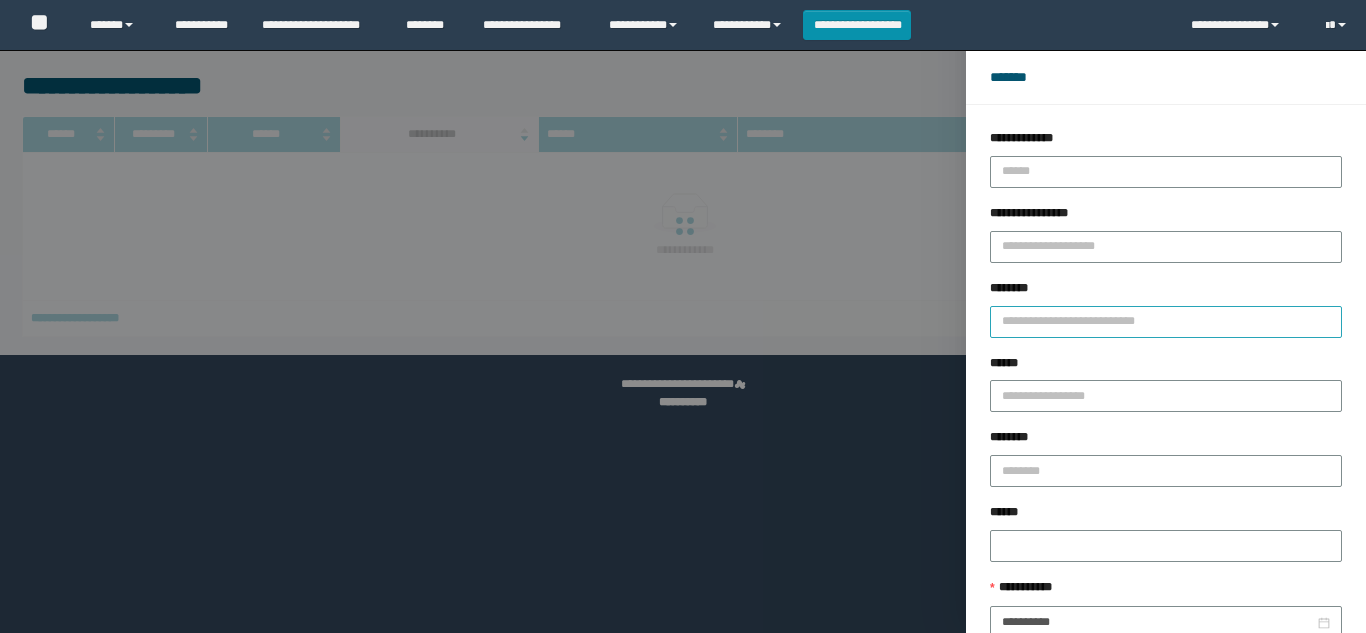 scroll, scrollTop: 0, scrollLeft: 0, axis: both 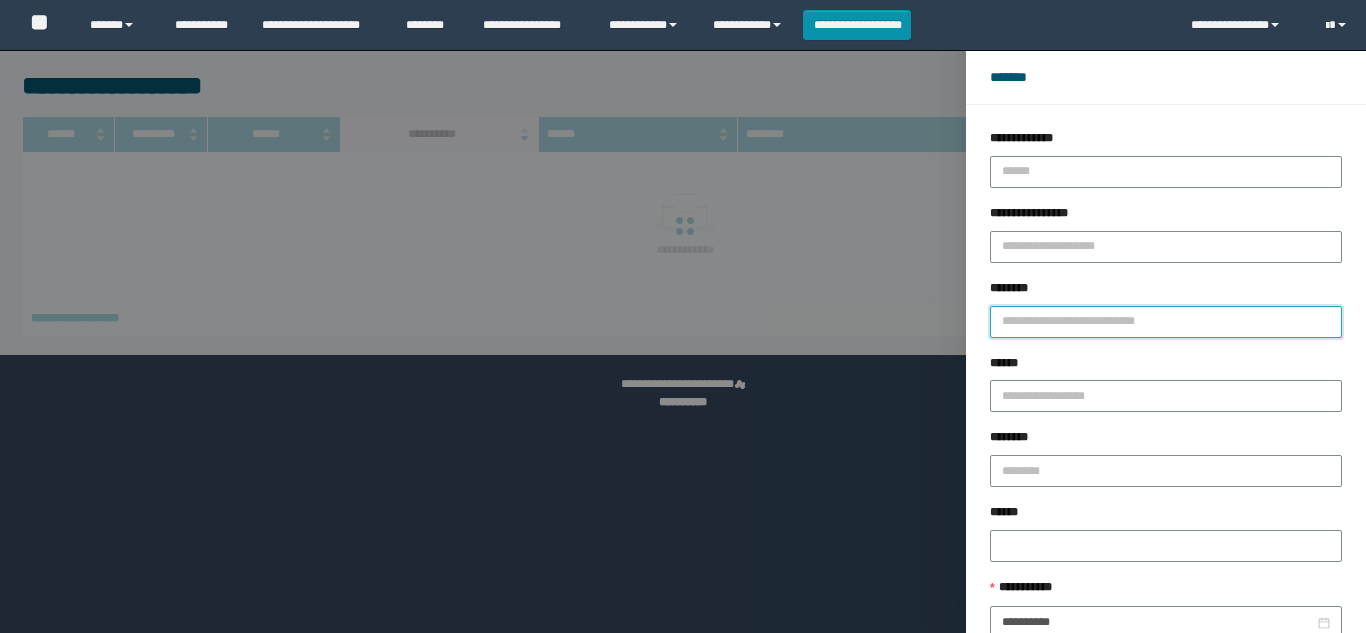 click on "********" at bounding box center (1166, 322) 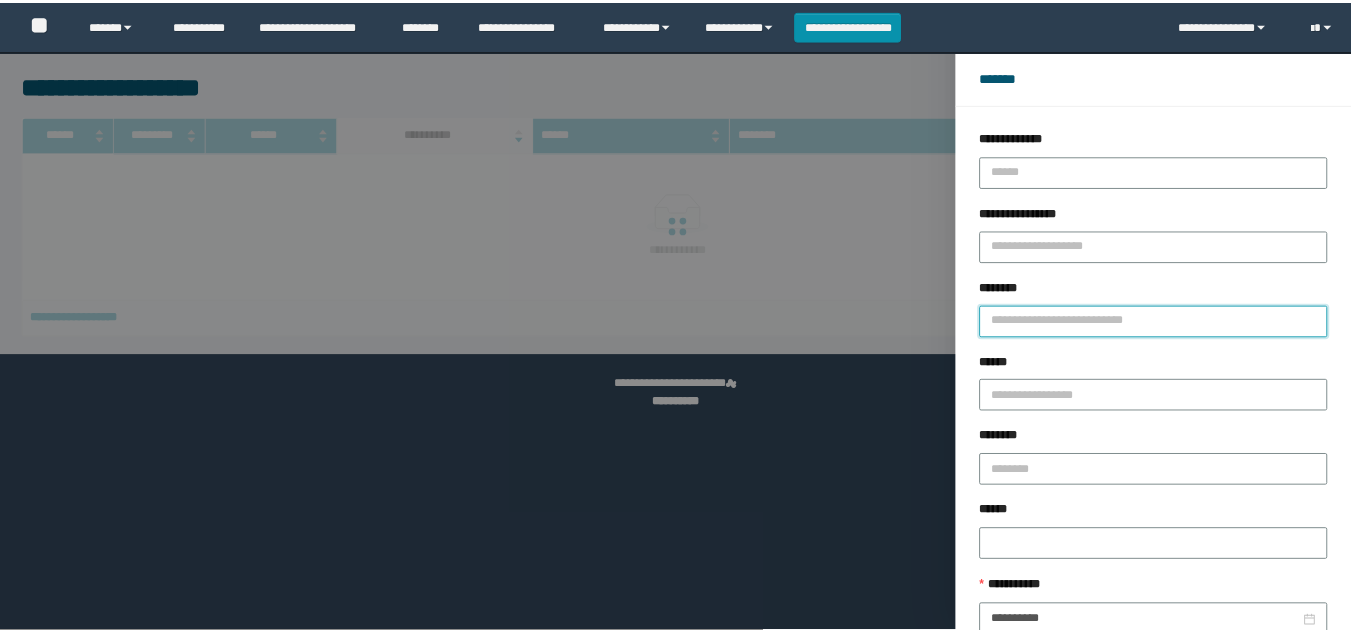 scroll, scrollTop: 0, scrollLeft: 0, axis: both 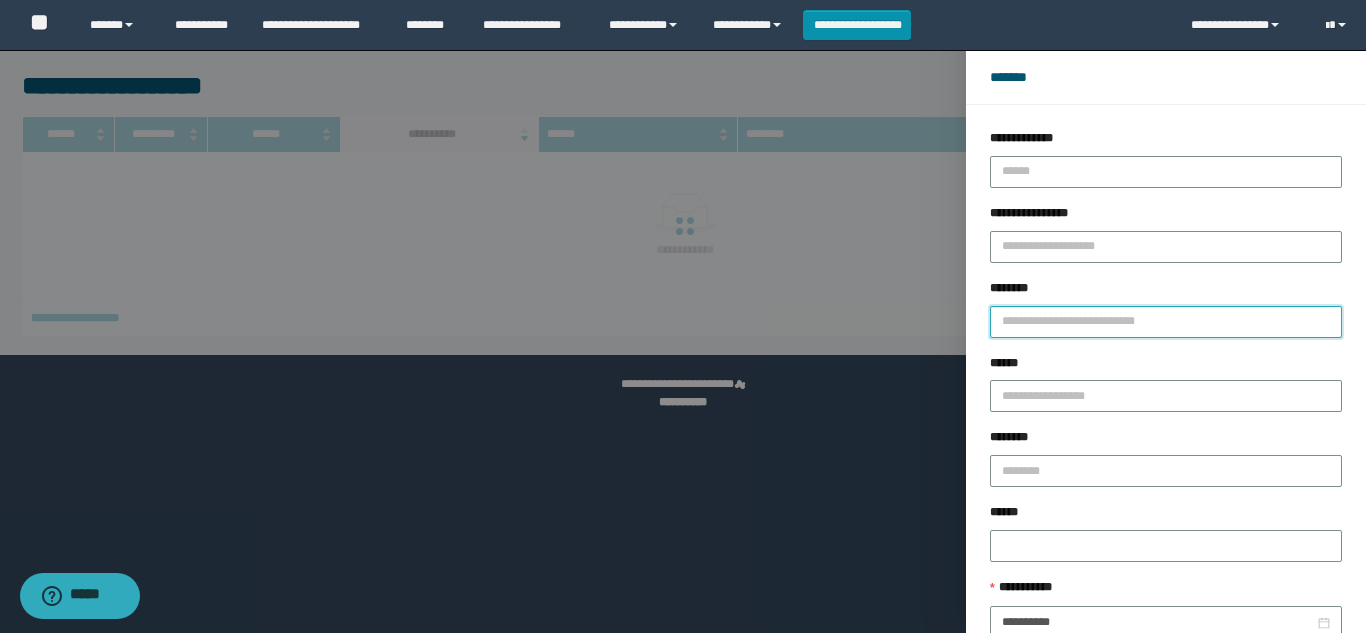 paste on "**********" 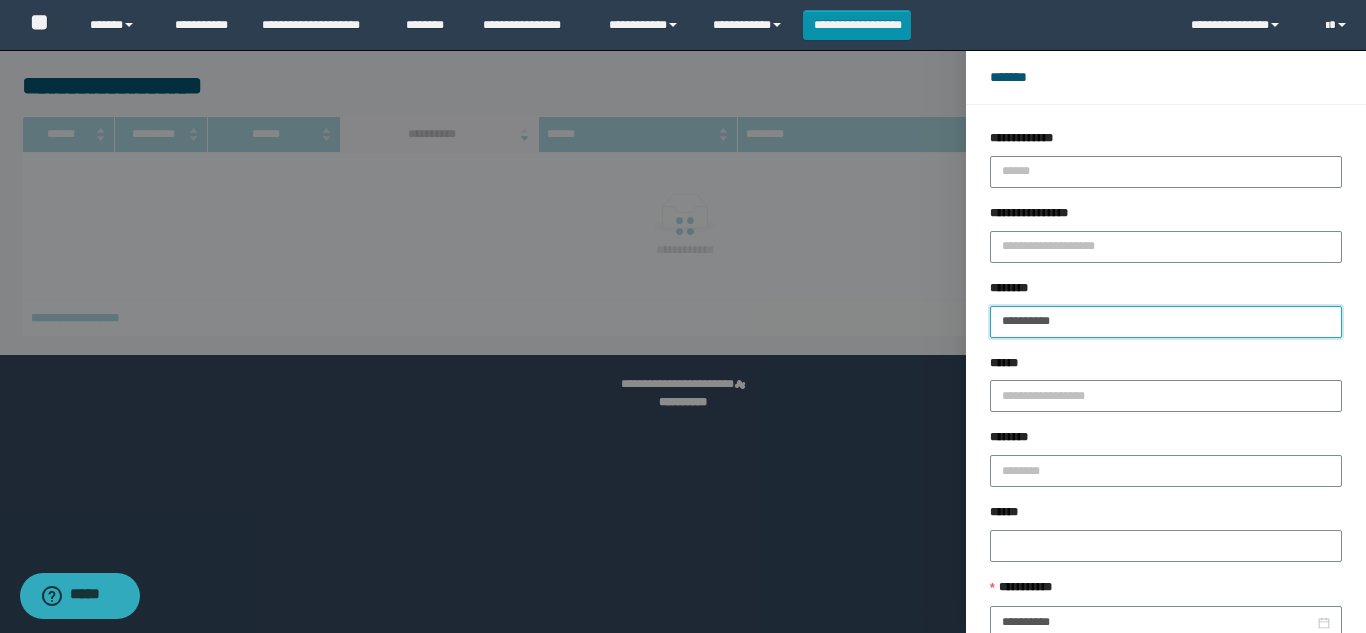 type on "**********" 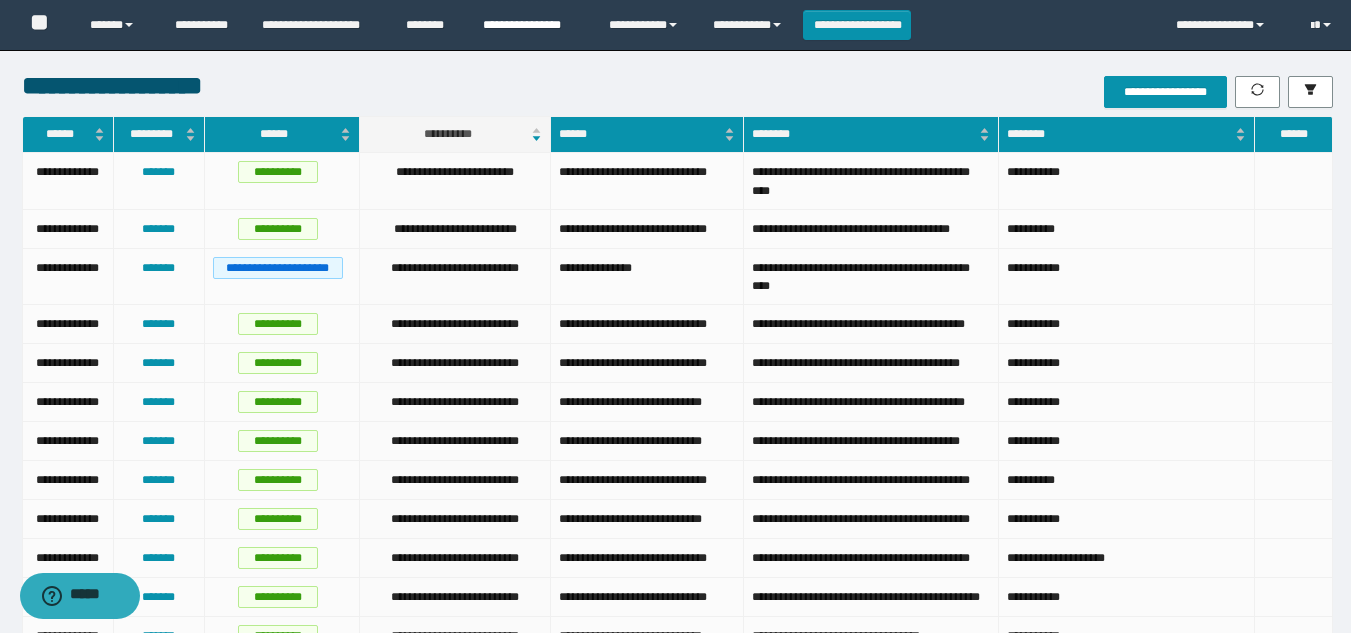 click on "**********" at bounding box center (531, 25) 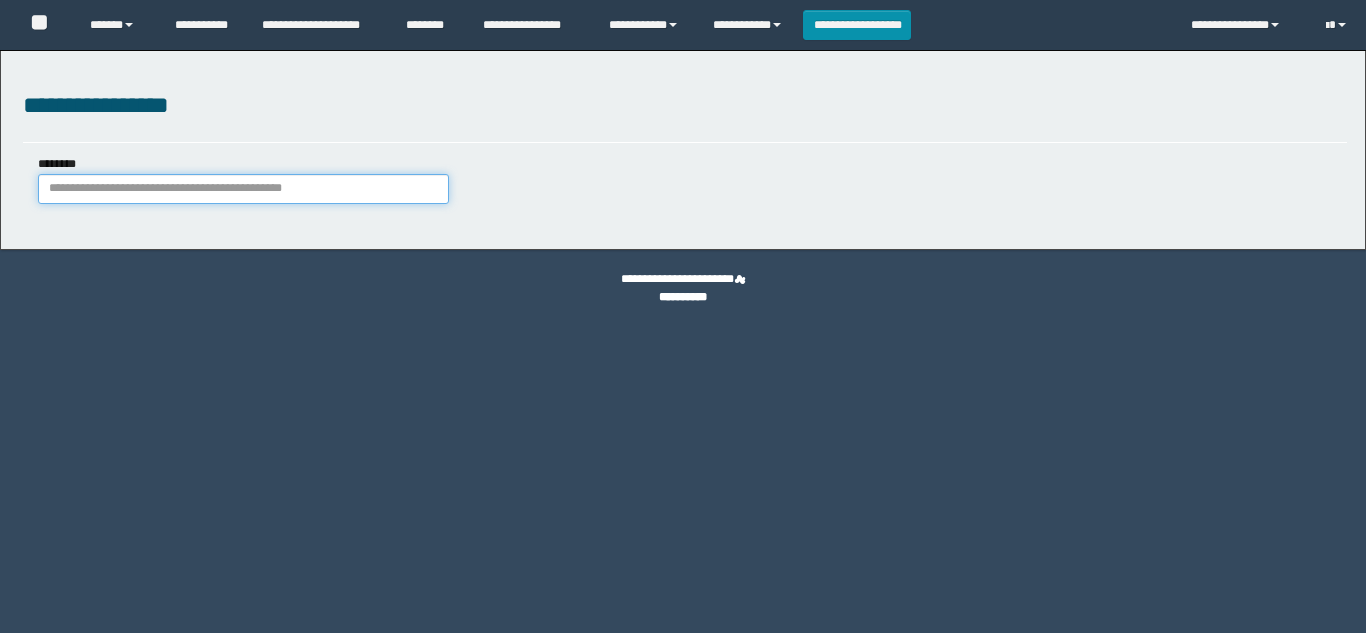 scroll, scrollTop: 0, scrollLeft: 0, axis: both 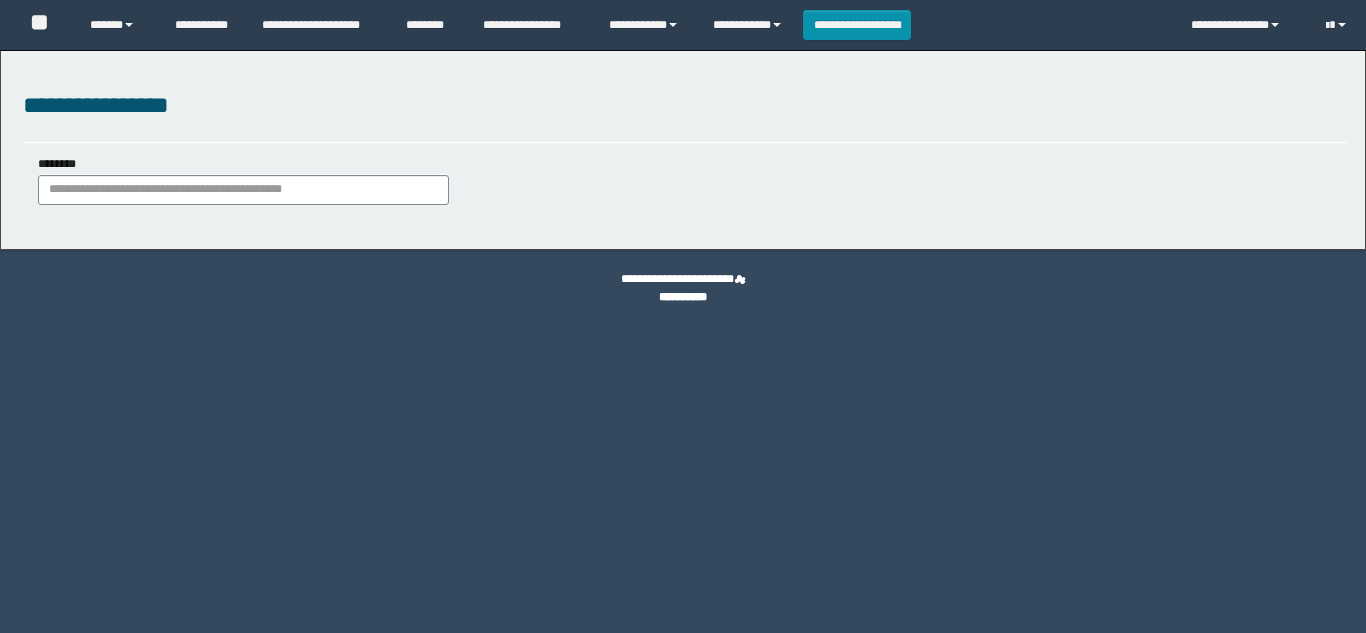 click on "********" at bounding box center (243, 190) 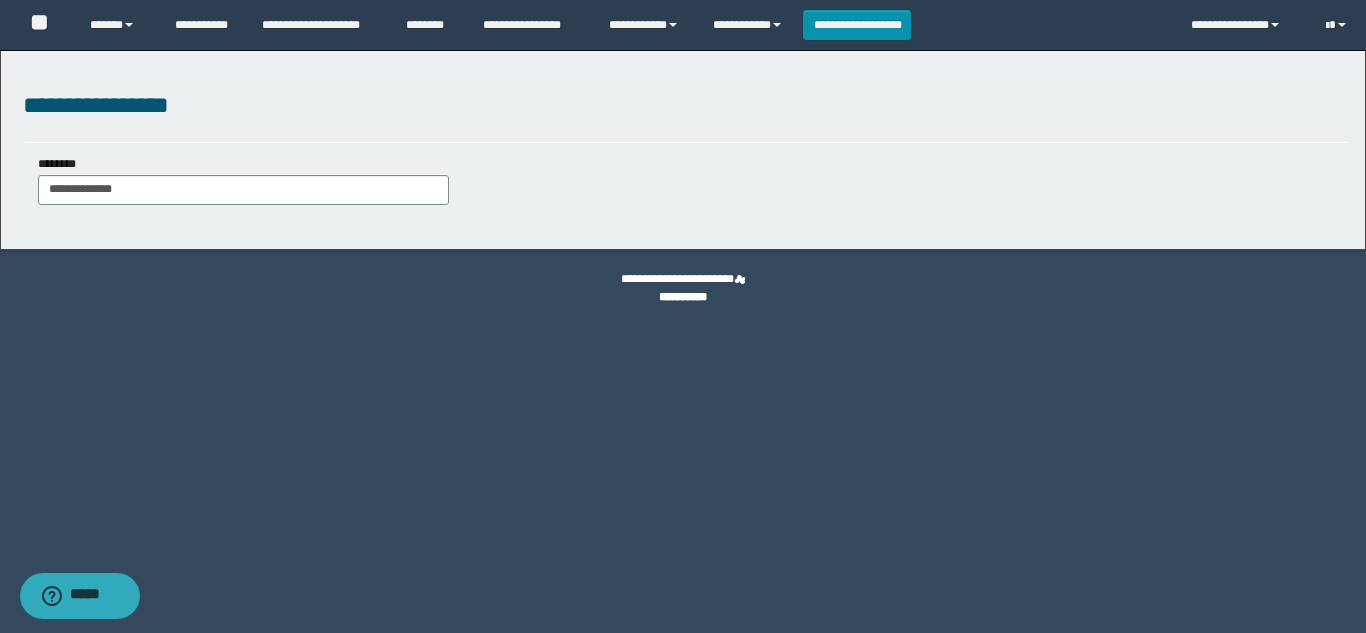 click on "**********" at bounding box center [243, 190] 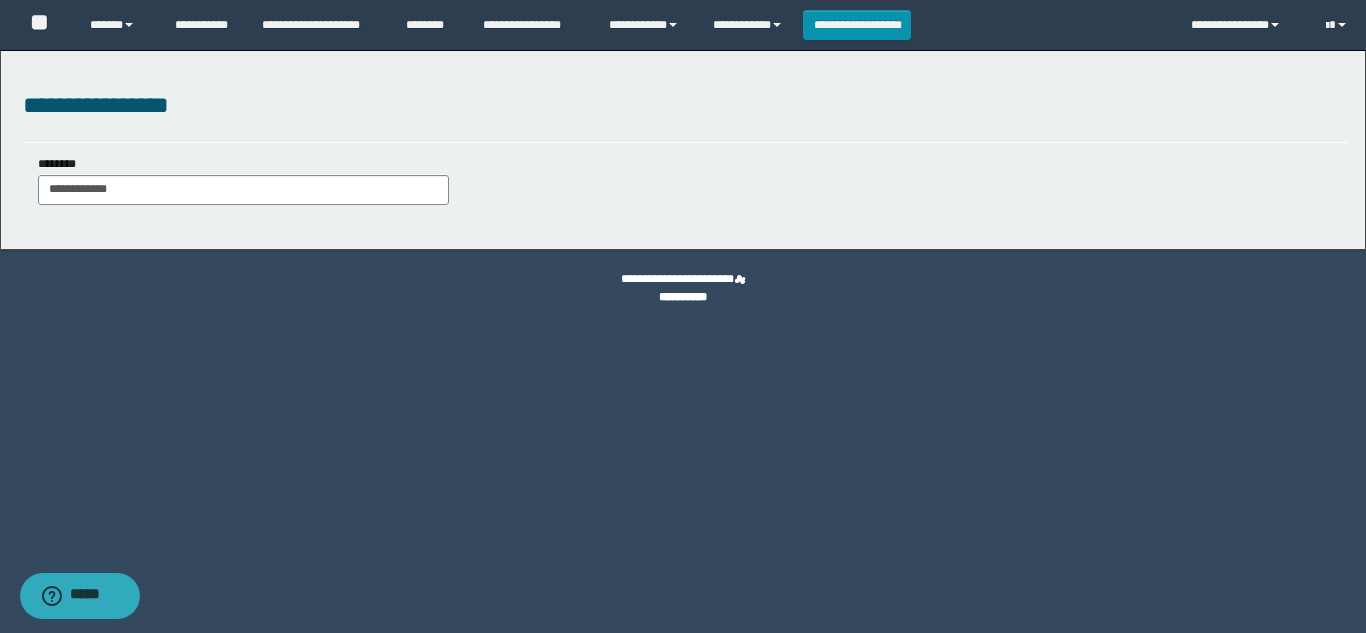 click on "**********" at bounding box center [243, 190] 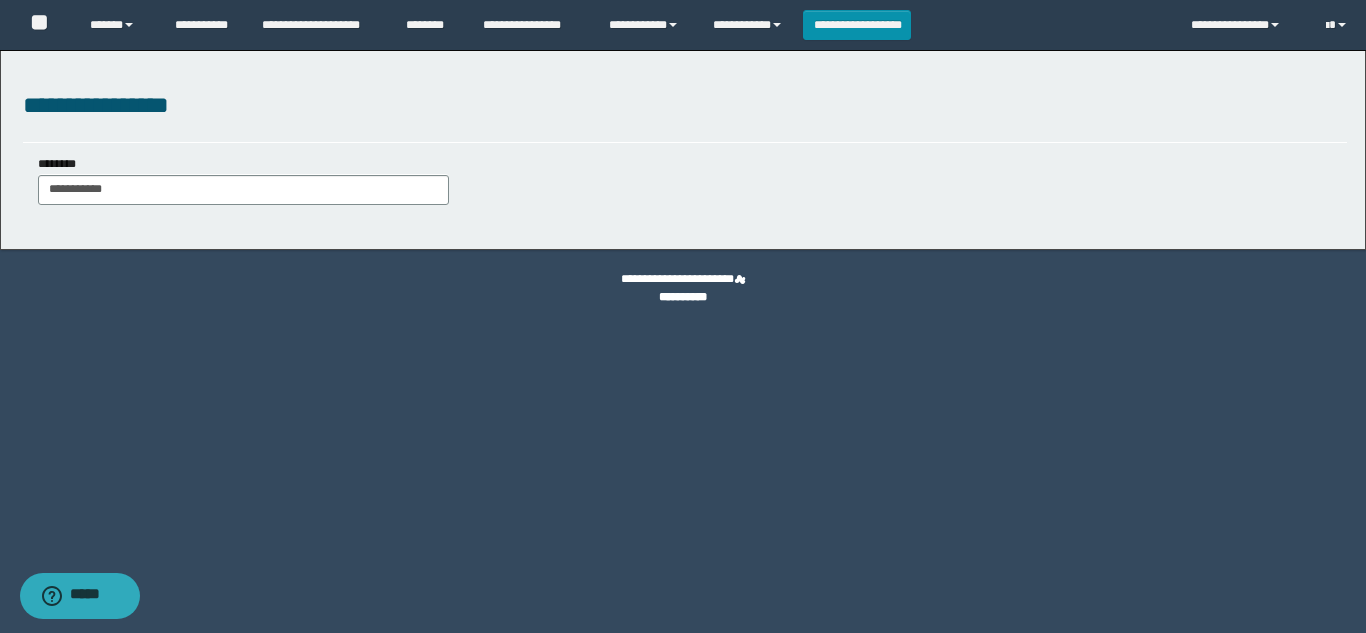 click on "**********" at bounding box center [243, 190] 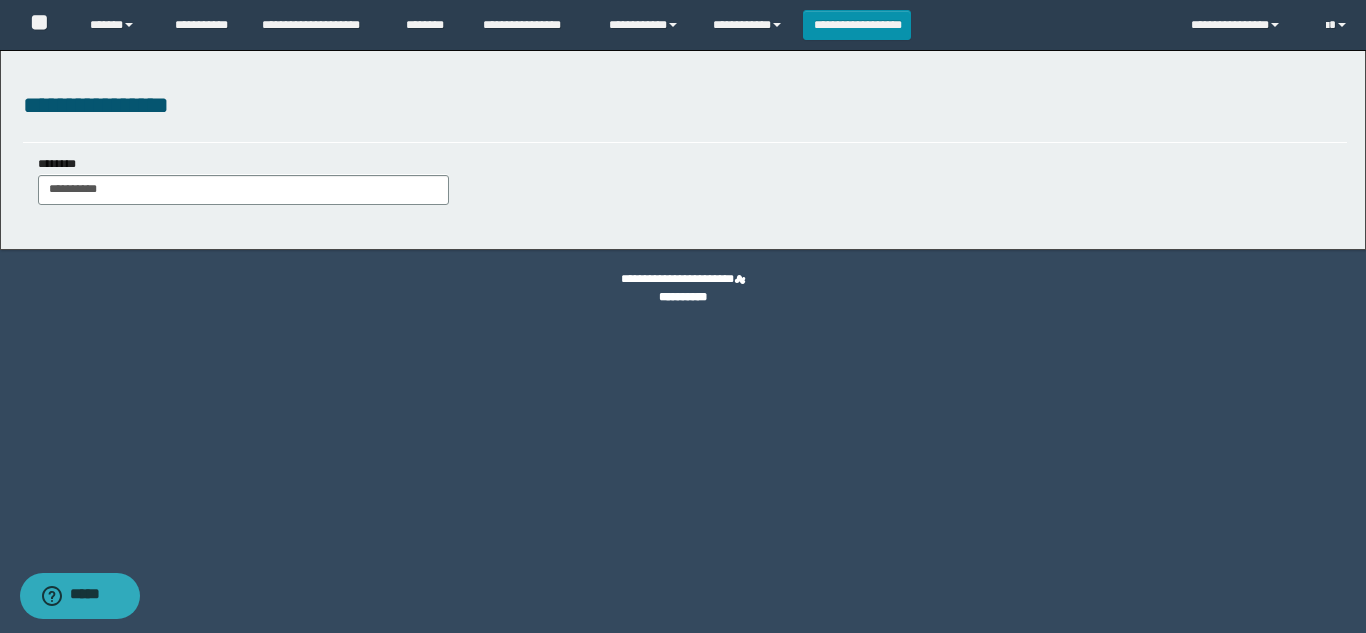 type on "**********" 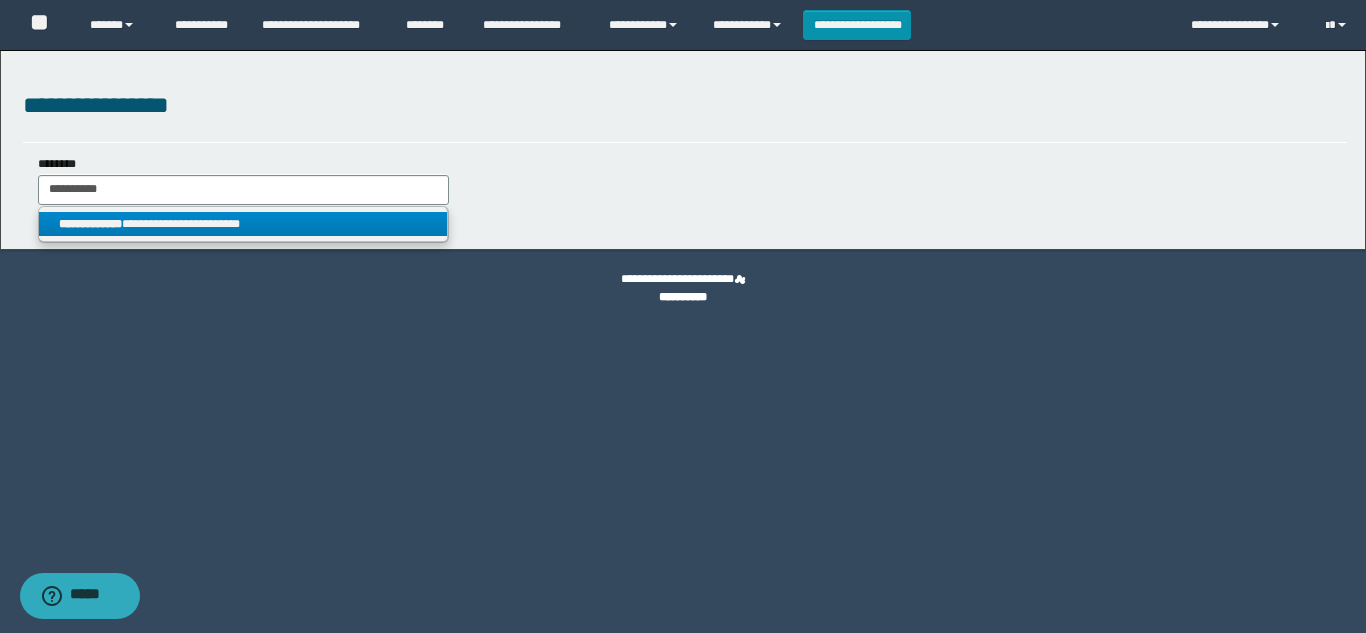 type on "**********" 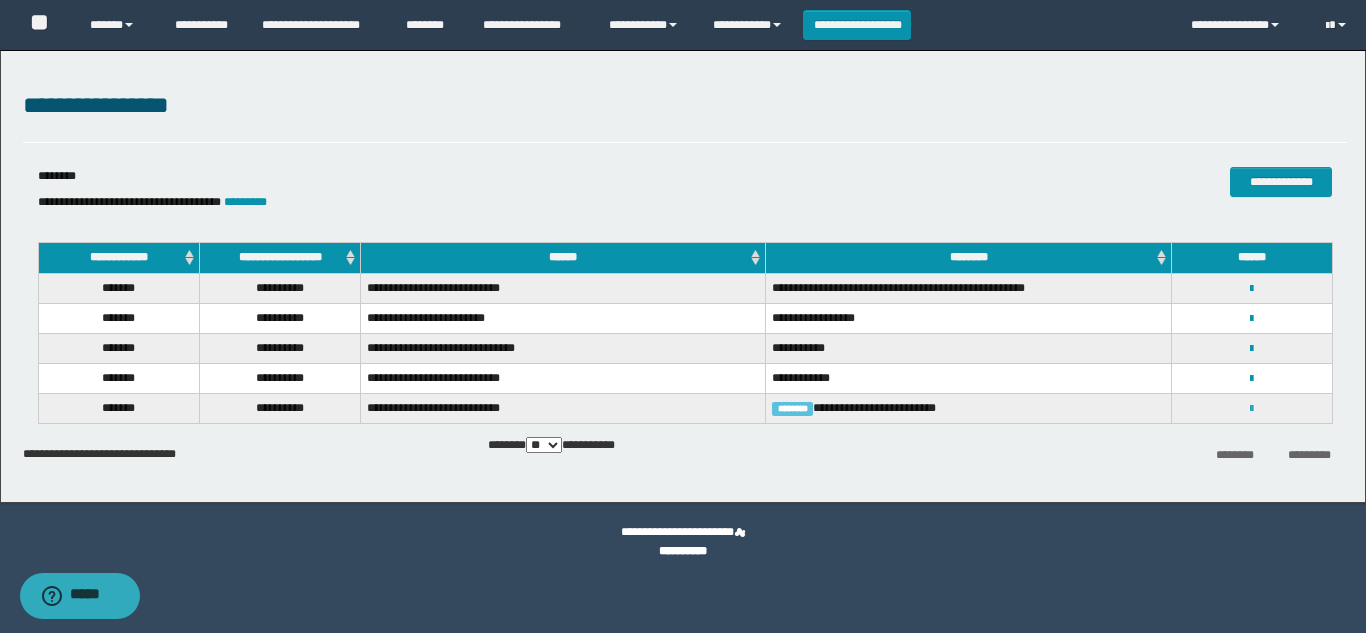 click at bounding box center [1251, 409] 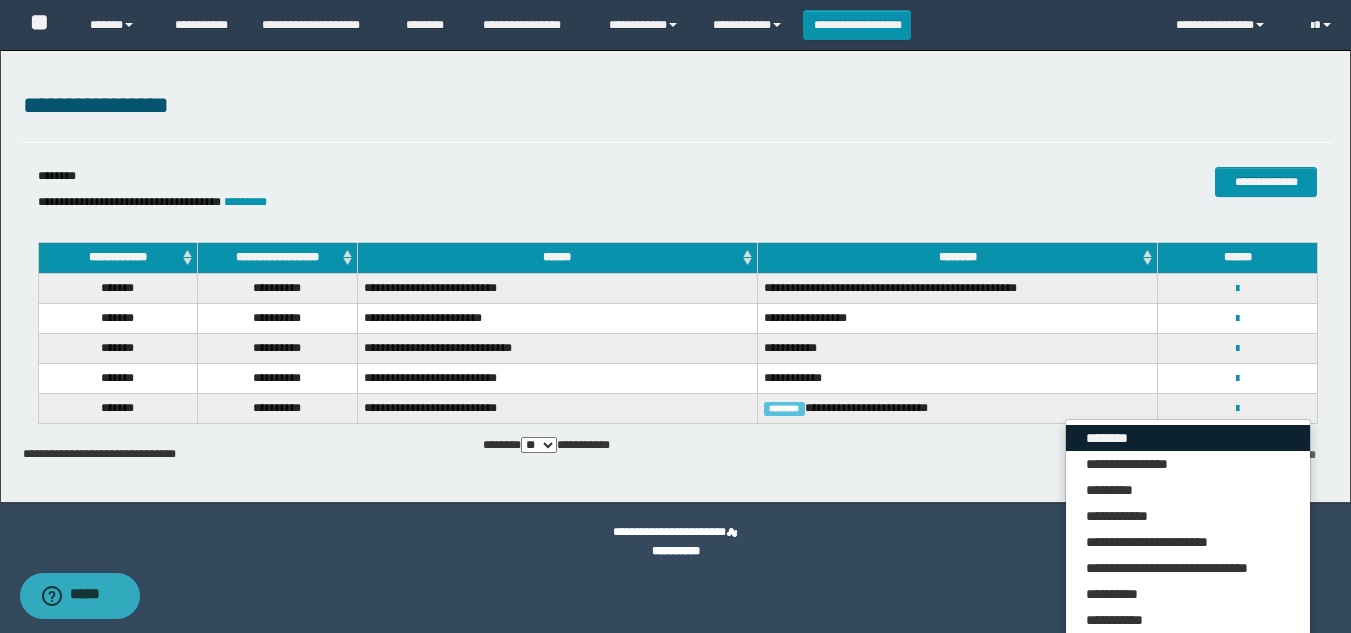 click on "********" at bounding box center (1188, 438) 